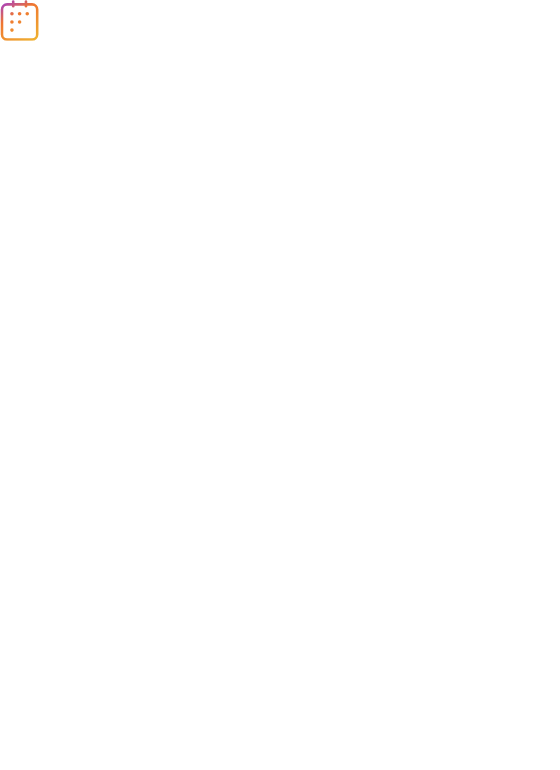 scroll, scrollTop: 0, scrollLeft: 0, axis: both 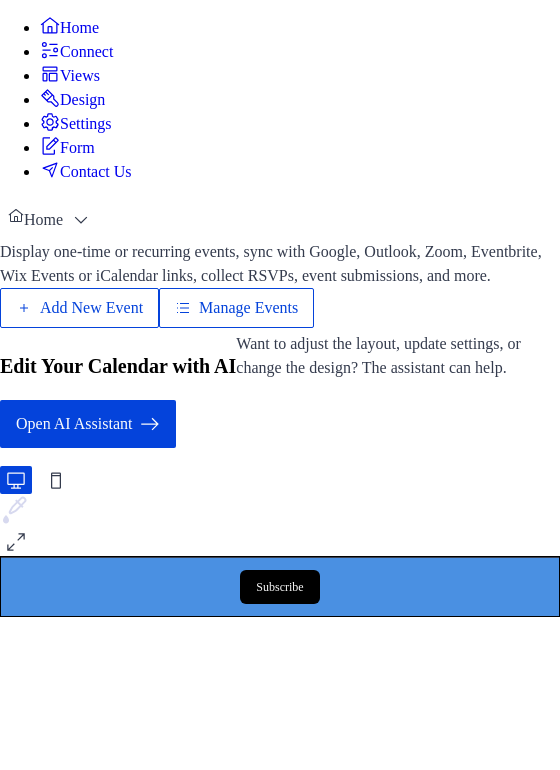 click on "Add New Event" at bounding box center (91, 308) 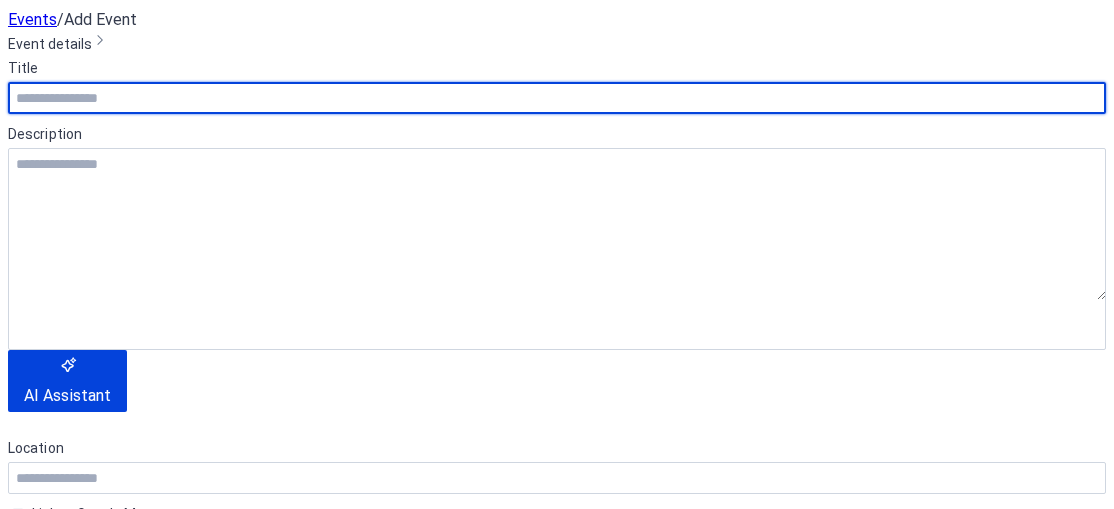 scroll, scrollTop: 0, scrollLeft: 0, axis: both 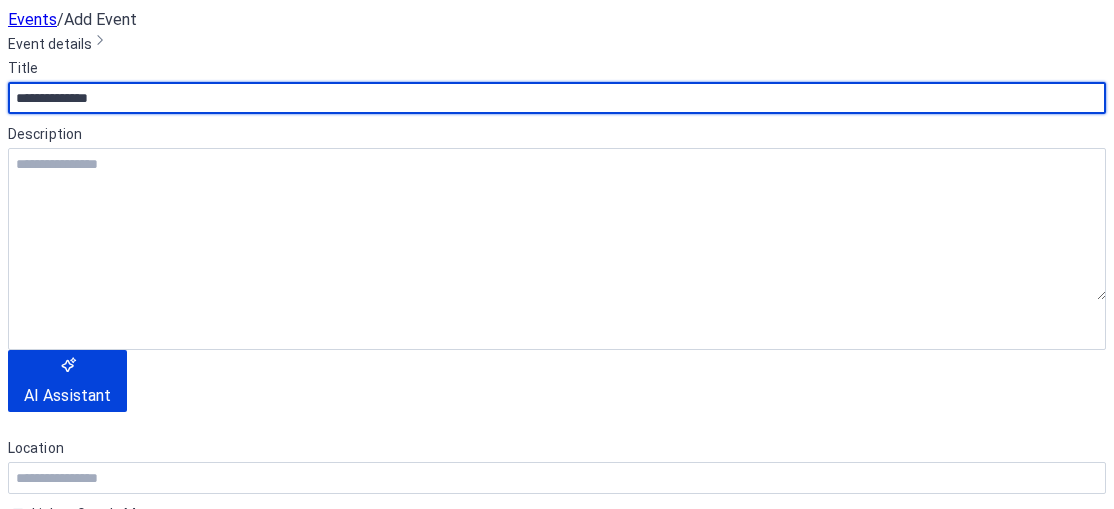type on "**********" 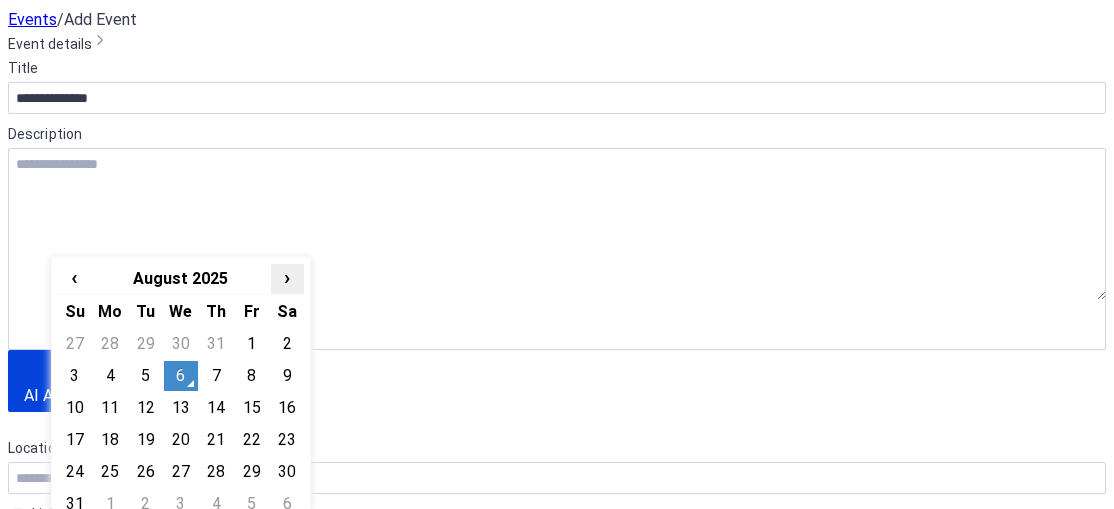 click on "›" at bounding box center [287, 277] 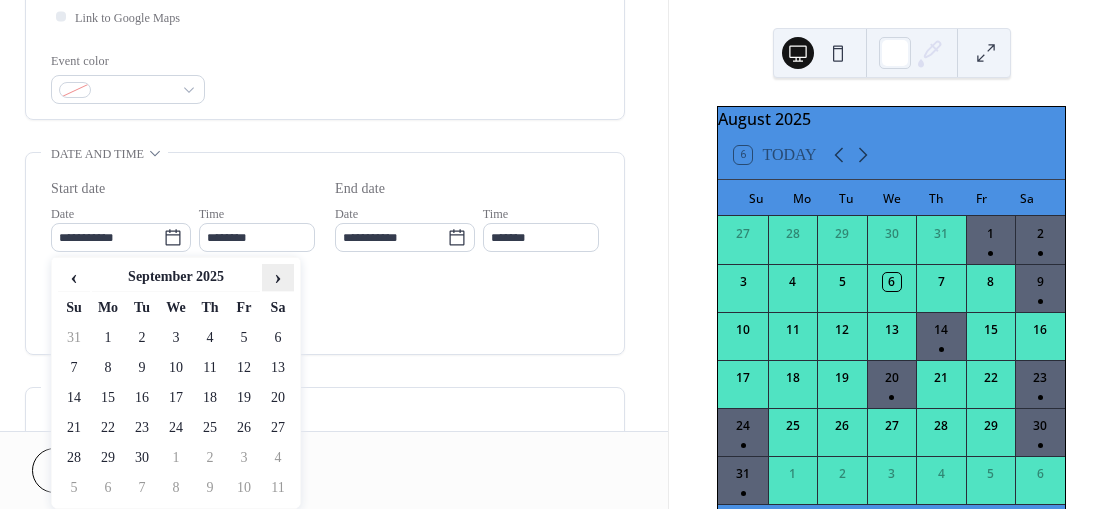 click on "›" at bounding box center [278, 277] 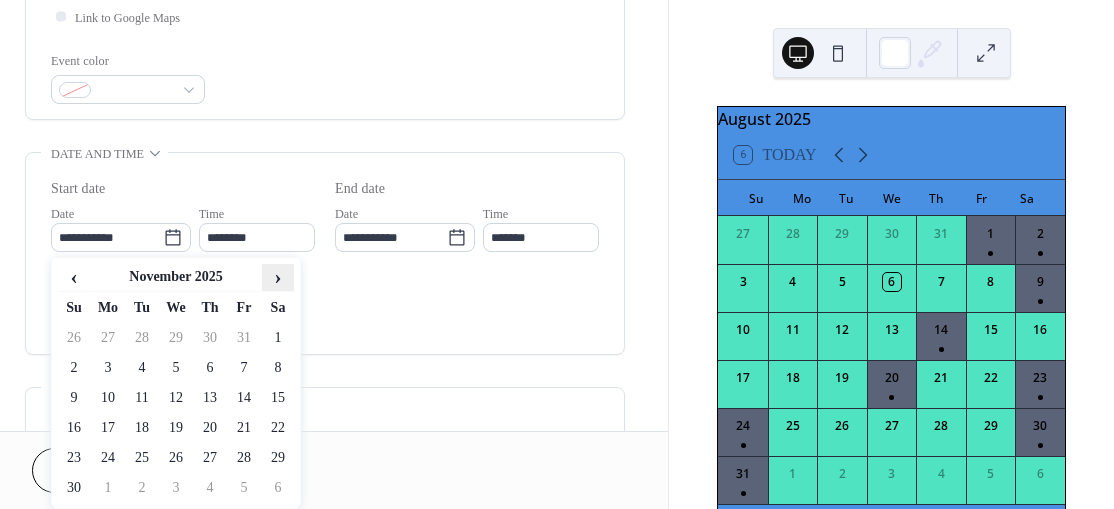 click on "›" at bounding box center [278, 277] 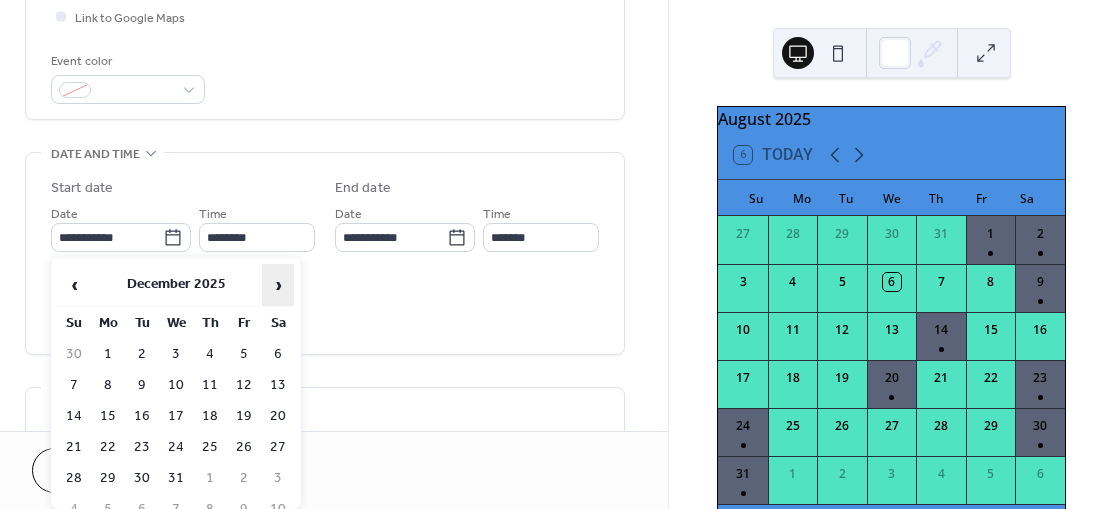 click on "›" at bounding box center (278, 285) 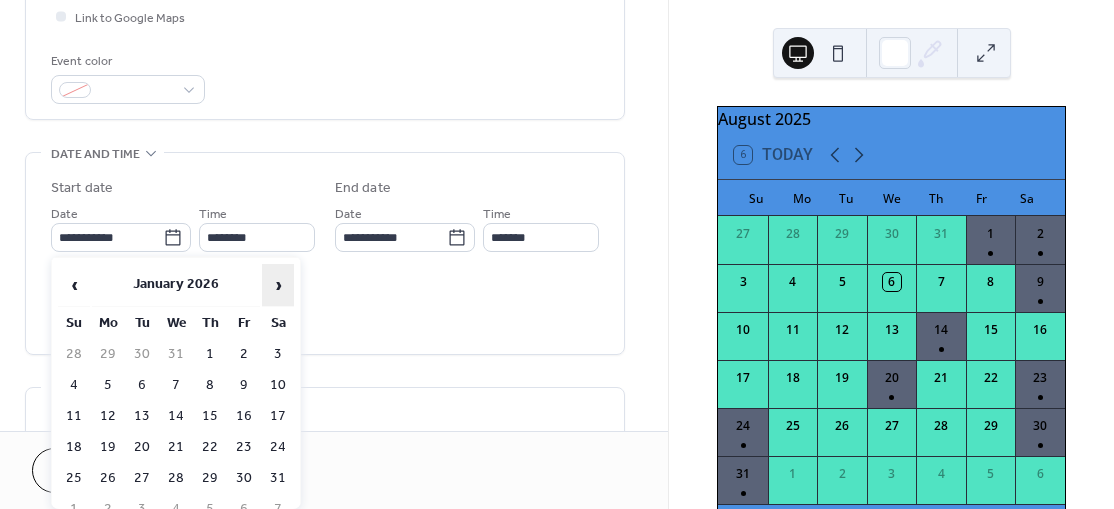 click on "›" at bounding box center [278, 285] 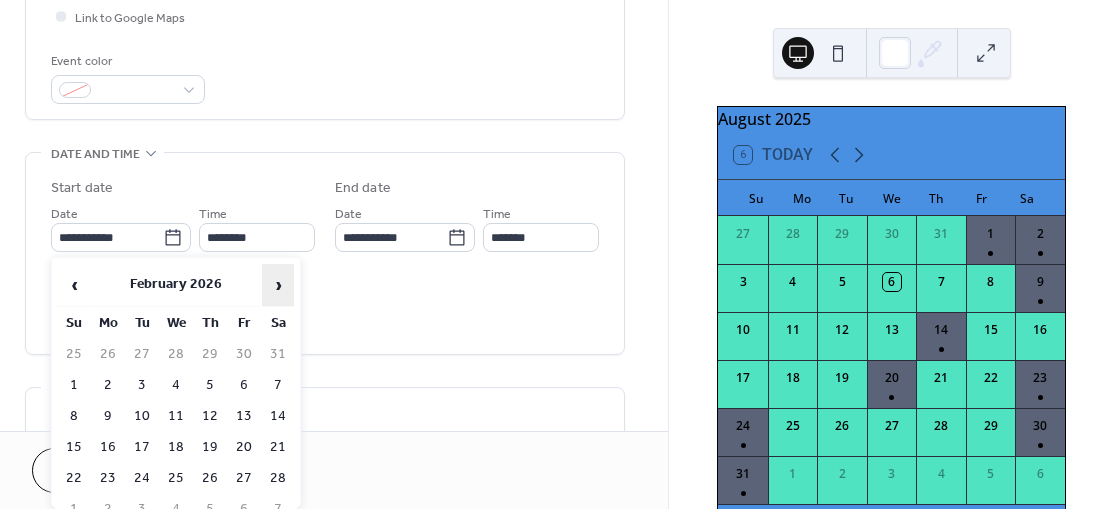 click on "›" at bounding box center [278, 285] 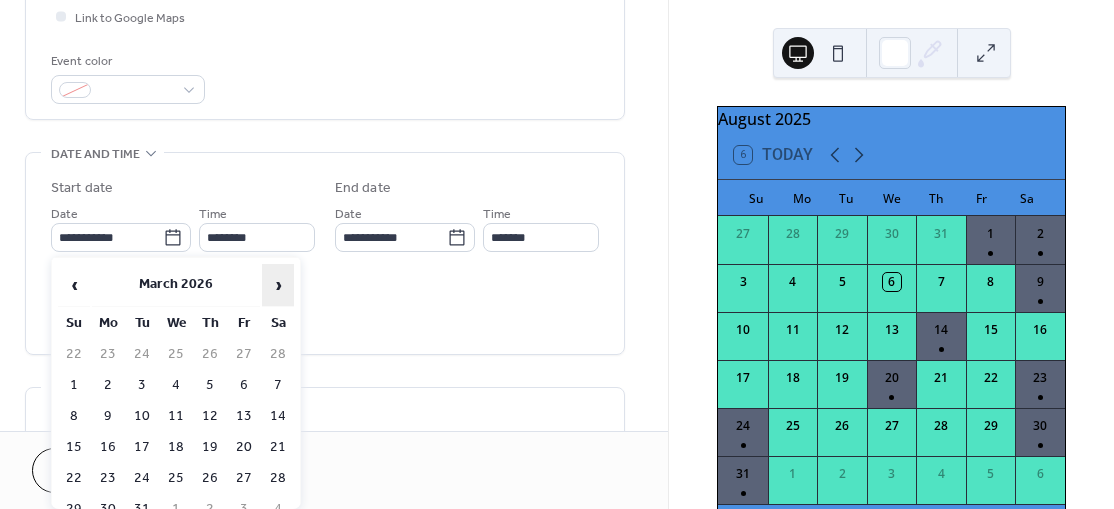 click on "›" at bounding box center [278, 285] 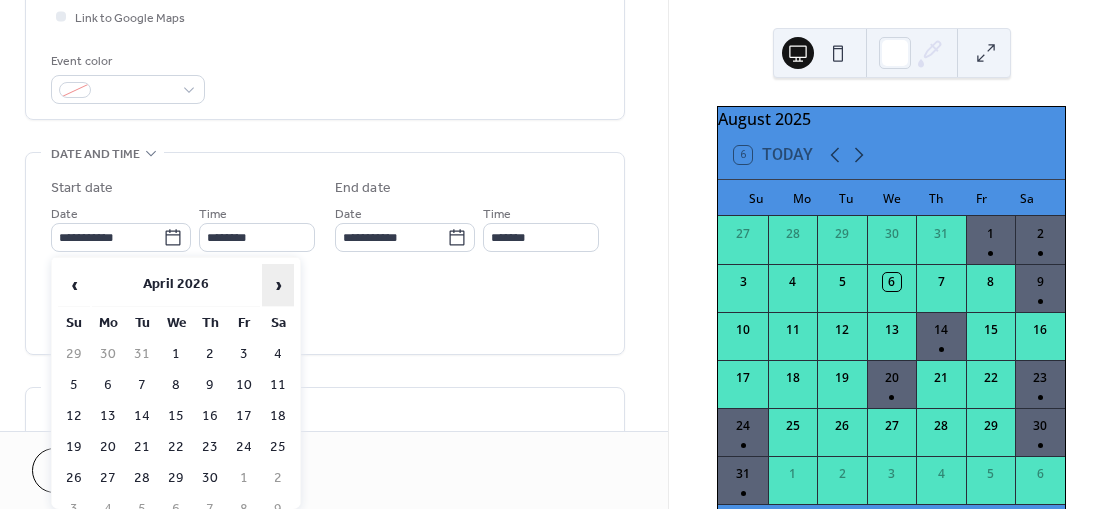 click on "›" at bounding box center (278, 285) 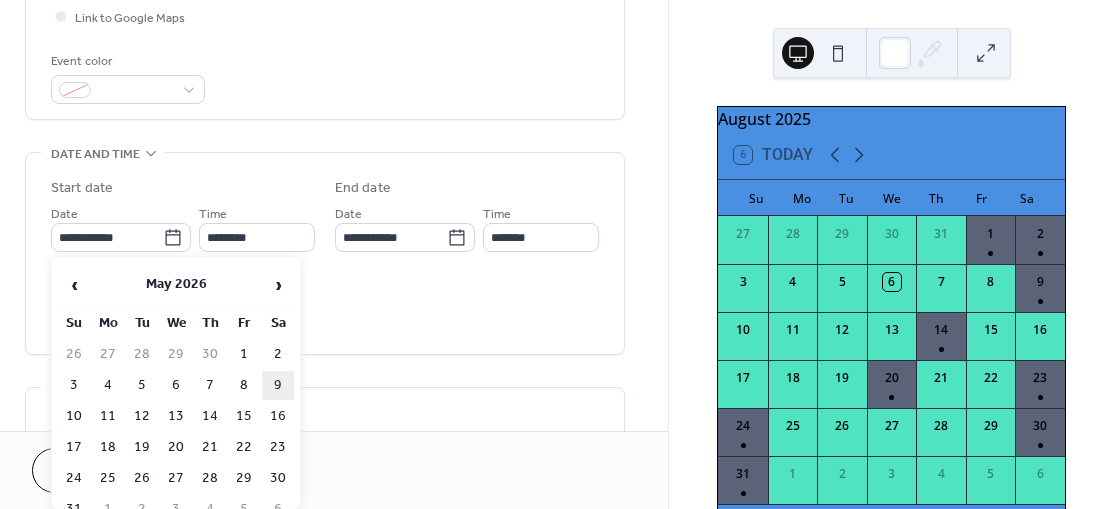 click on "9" at bounding box center (278, 385) 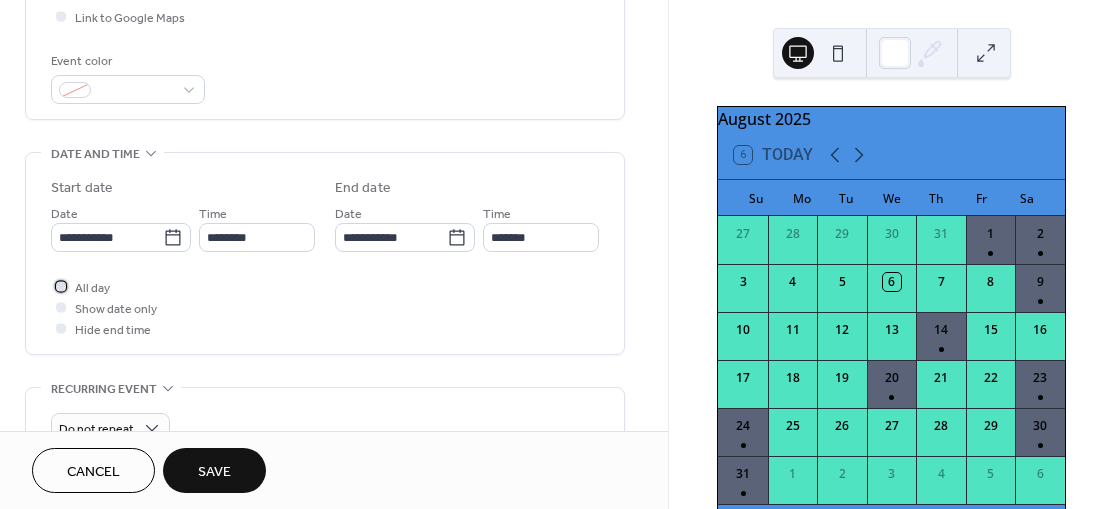 click at bounding box center [61, 286] 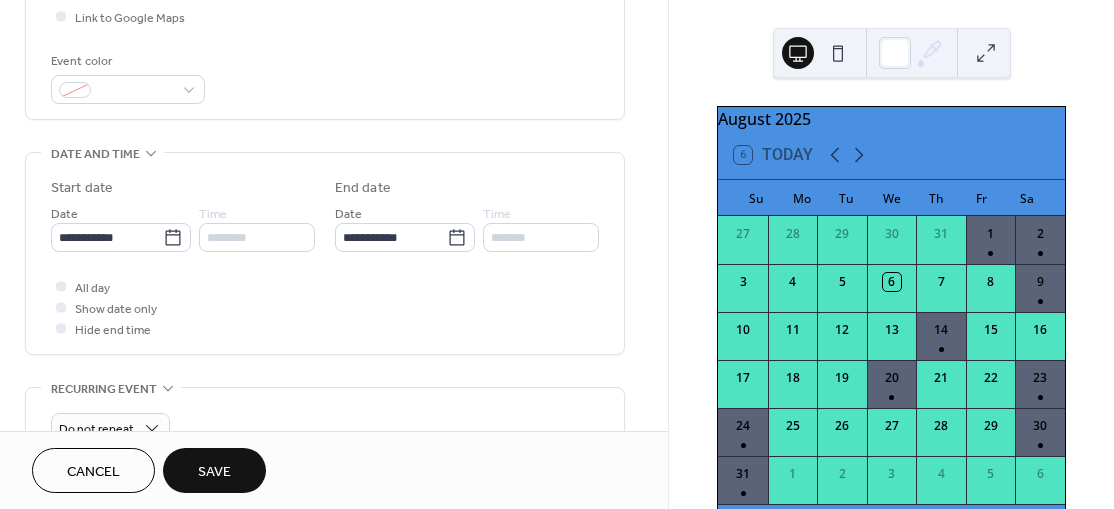 click on "Save" at bounding box center [214, 470] 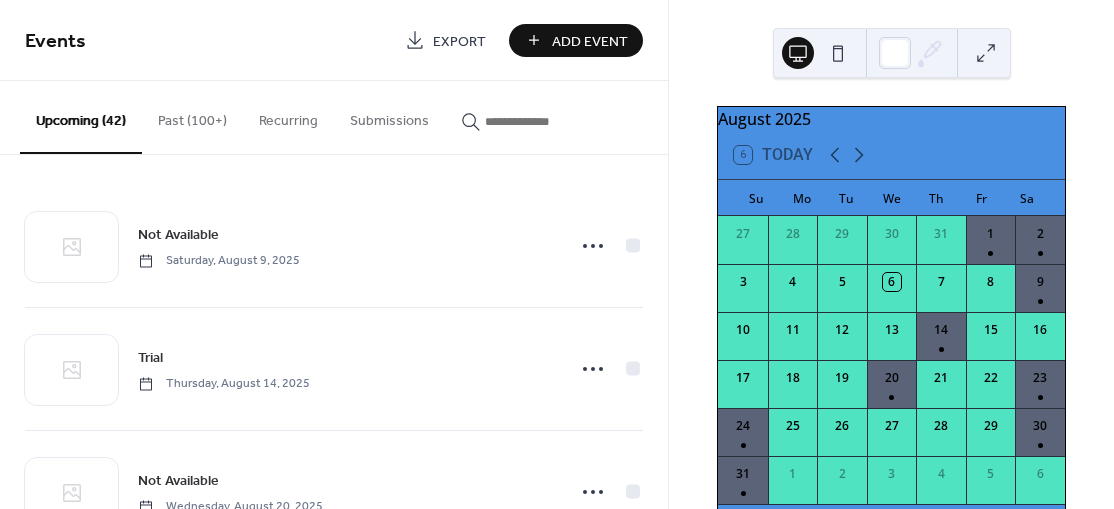 click on "Add Event" at bounding box center [590, 41] 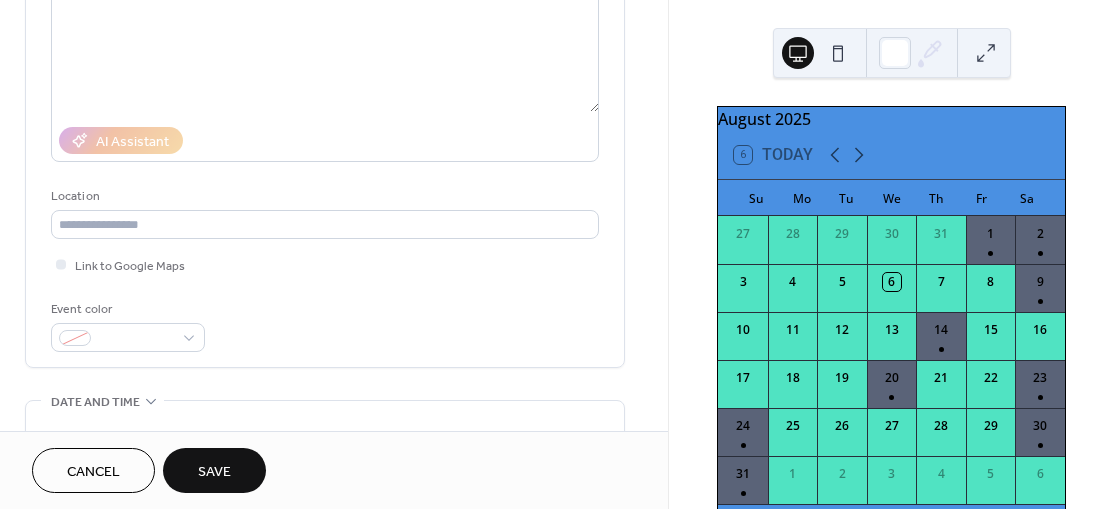 scroll, scrollTop: 335, scrollLeft: 0, axis: vertical 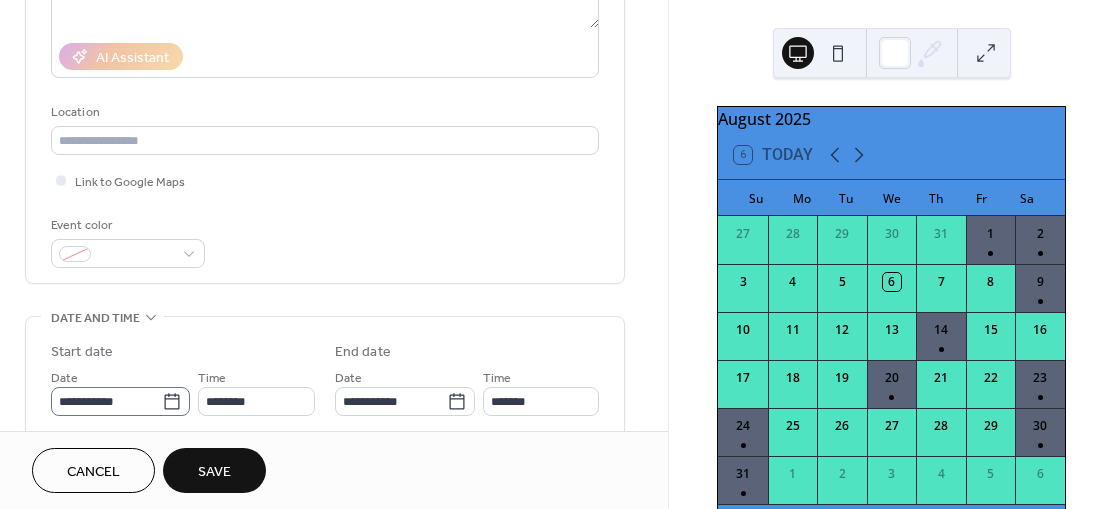 type on "*****" 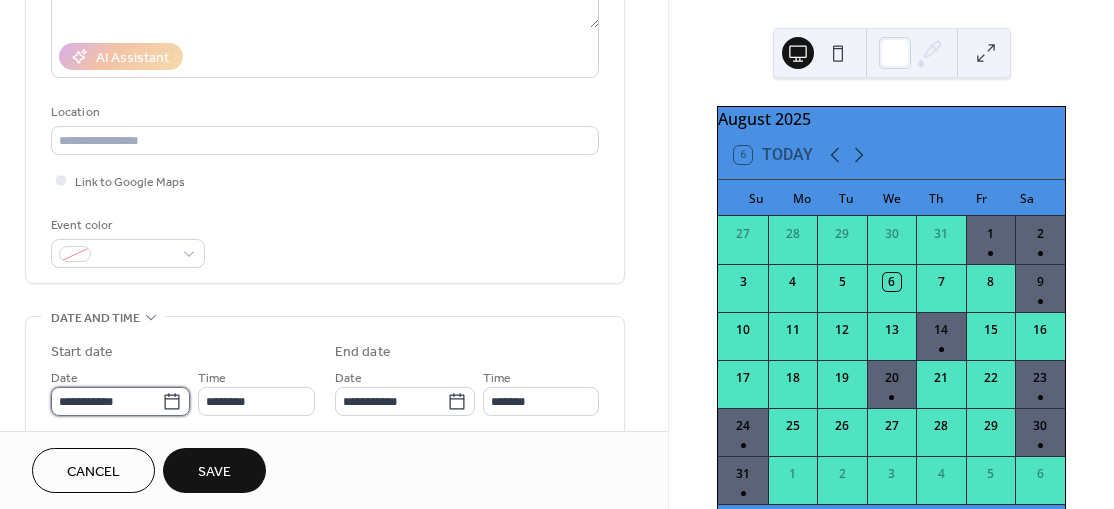 click on "**********" at bounding box center (106, 401) 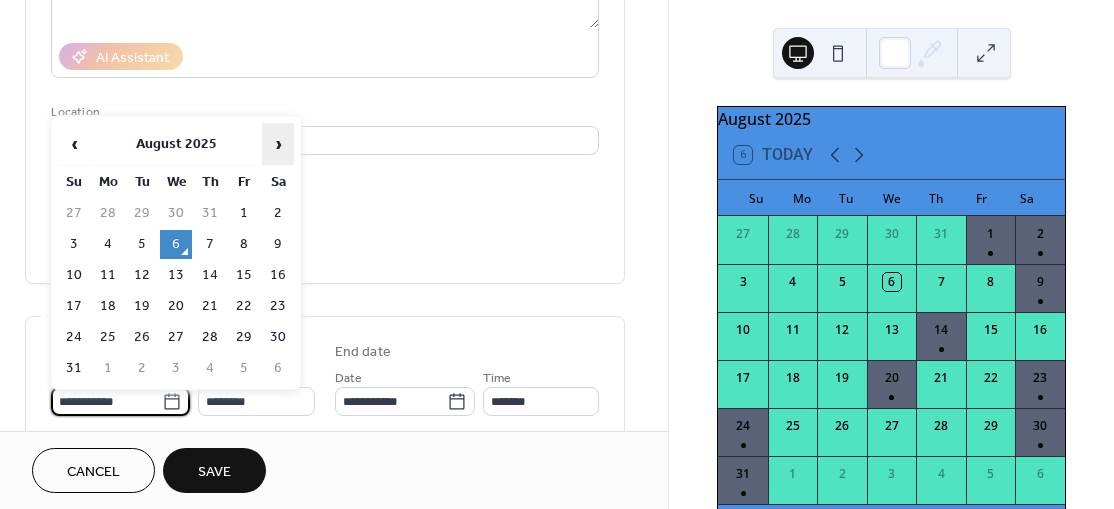 click on "›" at bounding box center [278, 144] 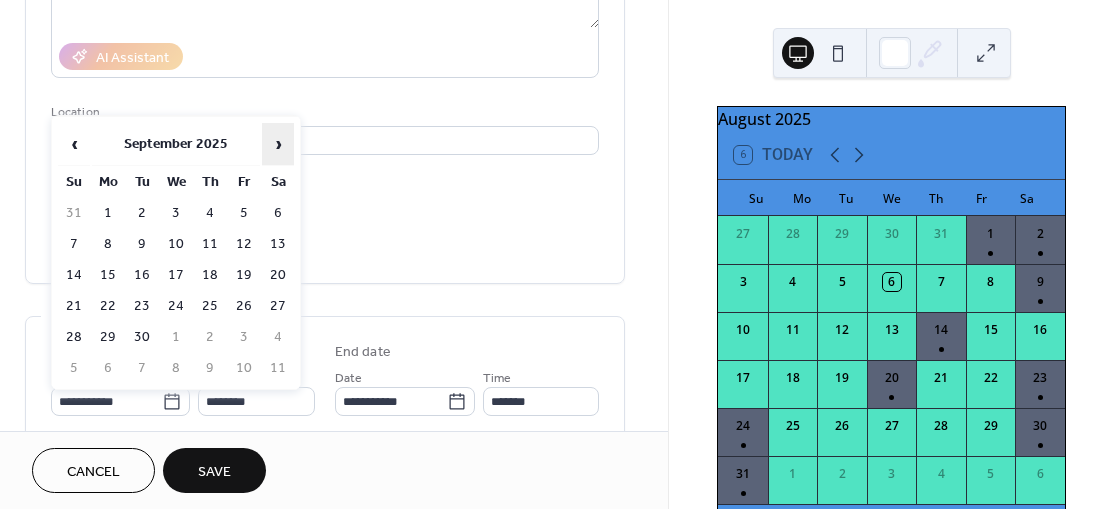click on "›" at bounding box center (278, 144) 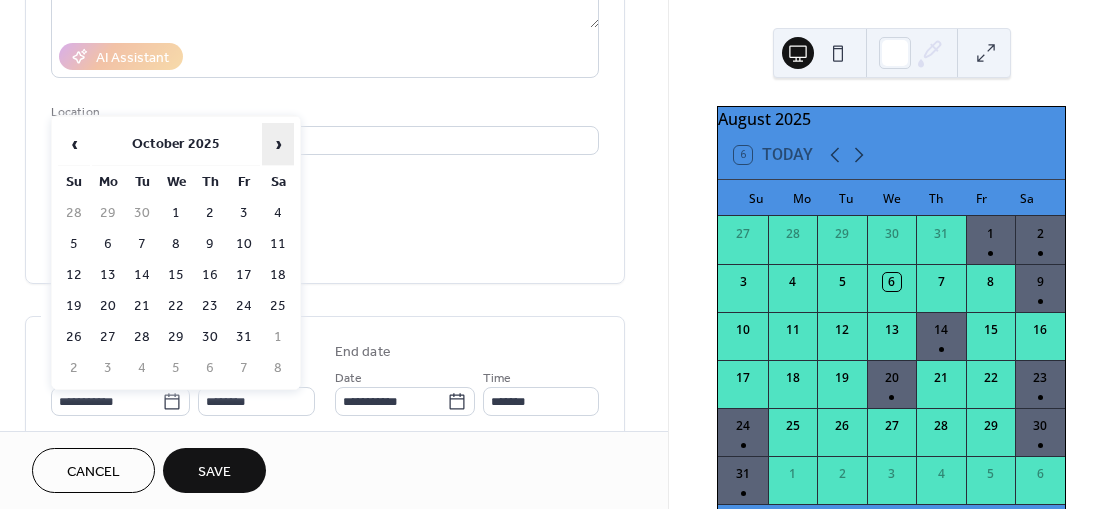 click on "›" at bounding box center (278, 144) 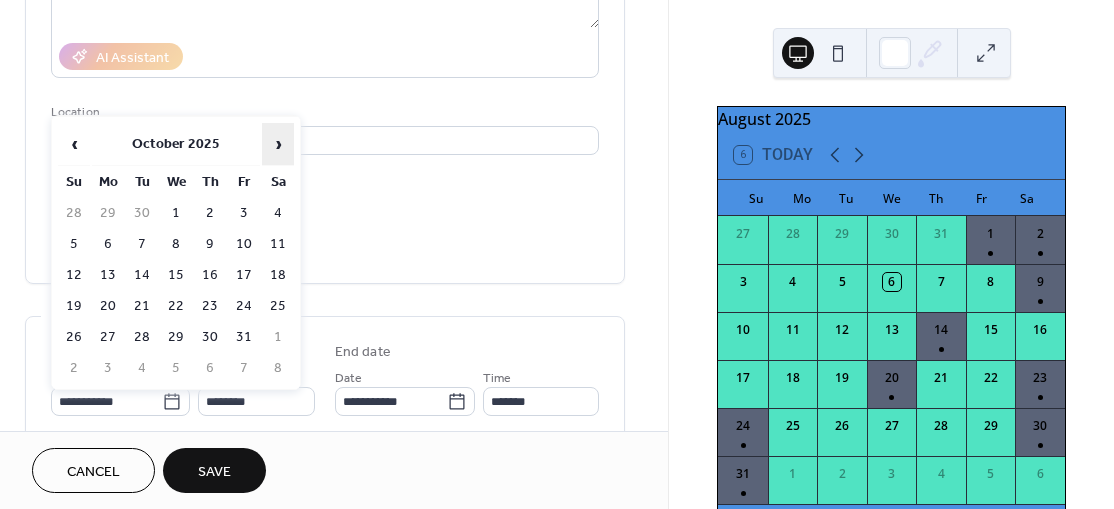 click on "›" at bounding box center [278, 144] 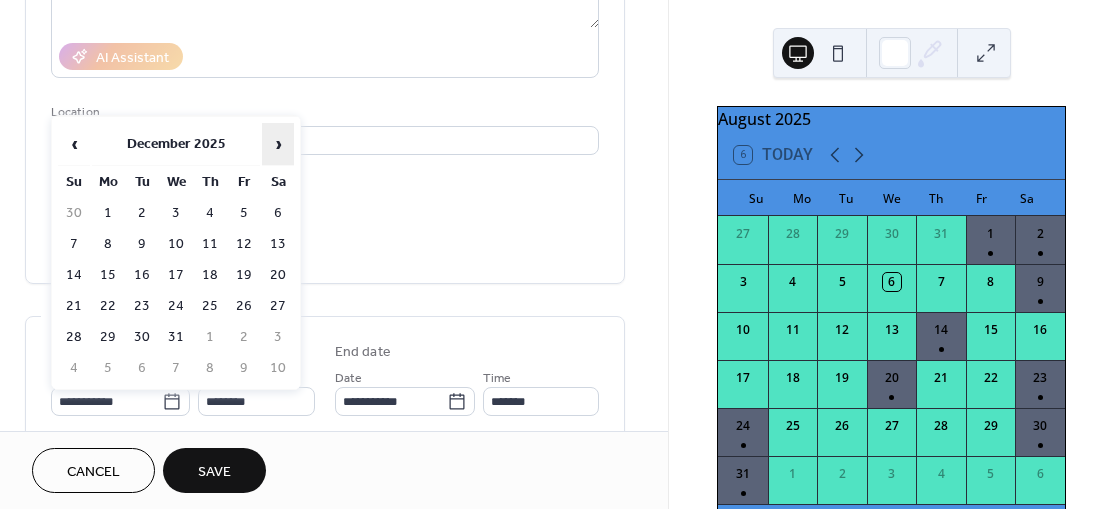 click on "›" at bounding box center [278, 144] 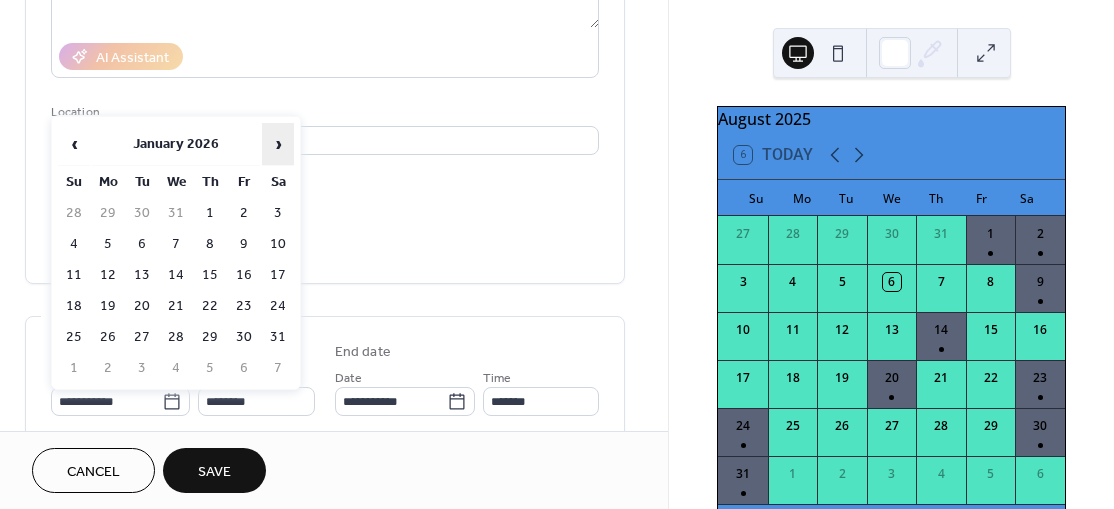 click on "›" at bounding box center [278, 144] 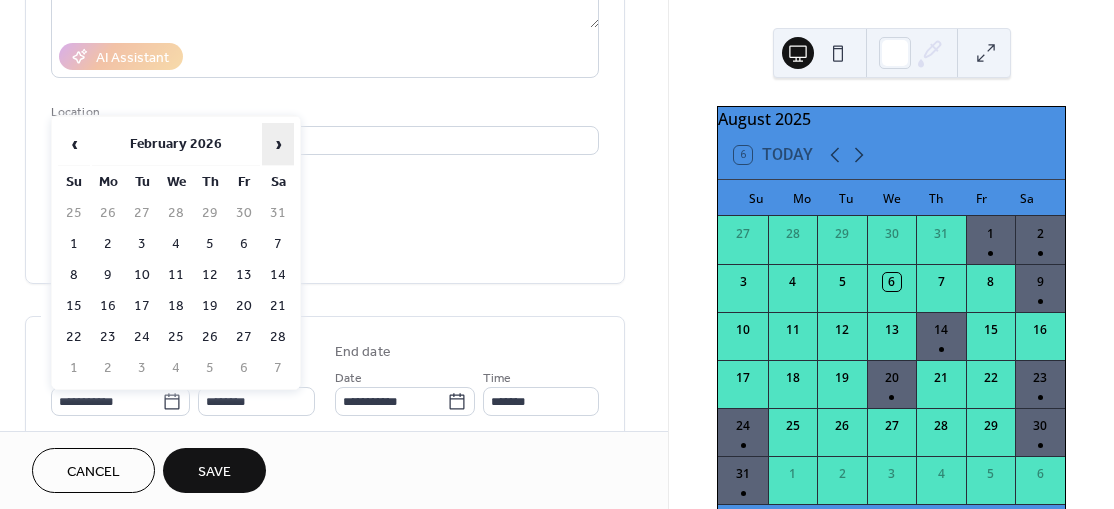 click on "›" at bounding box center [278, 144] 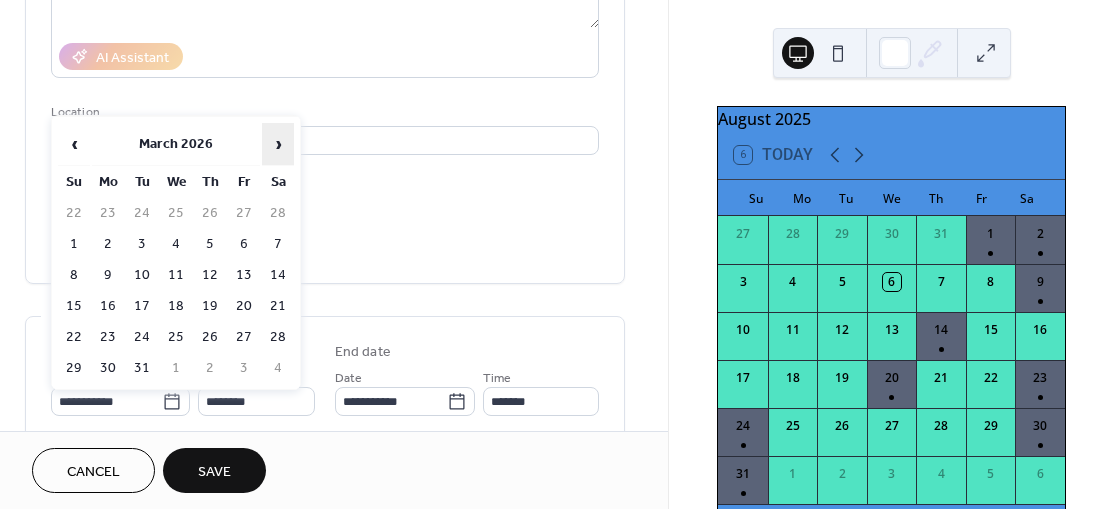 click on "›" at bounding box center (278, 144) 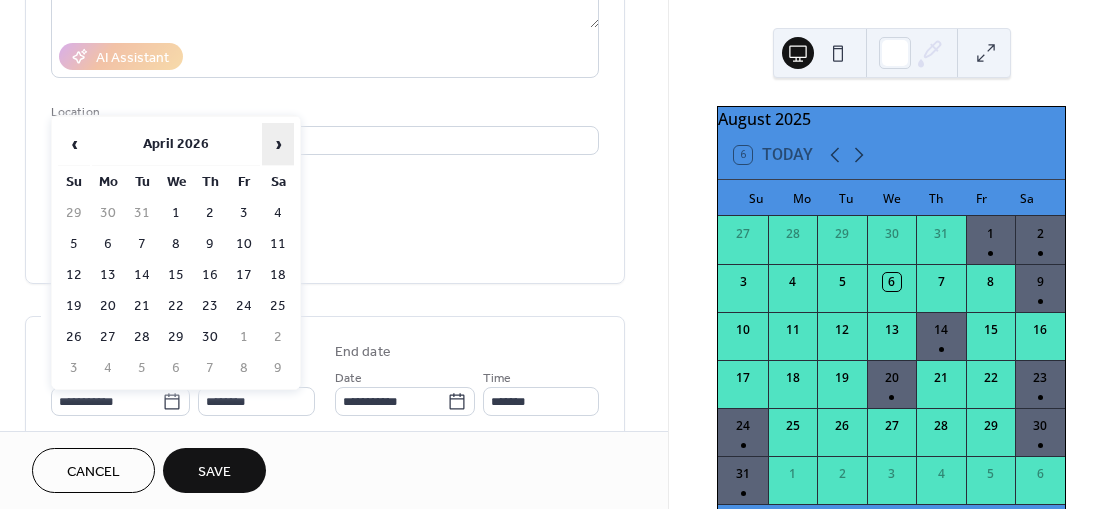 click on "›" at bounding box center (278, 144) 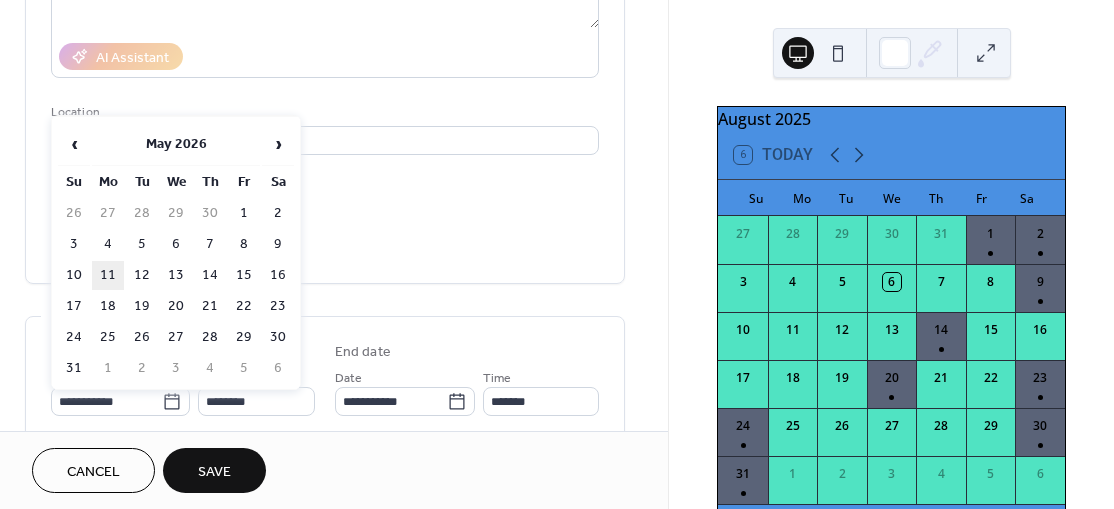click on "11" at bounding box center (108, 275) 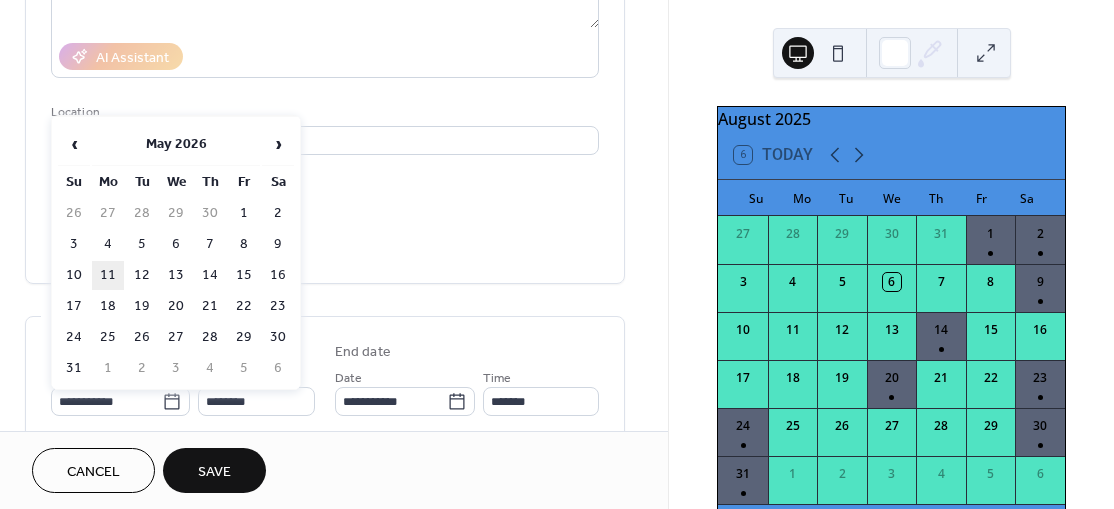 type on "**********" 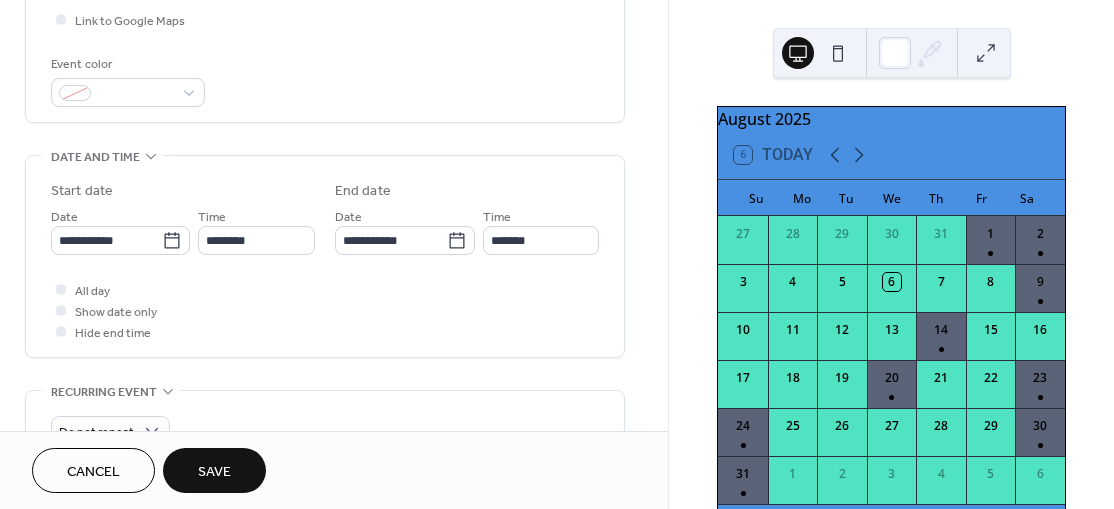 scroll, scrollTop: 482, scrollLeft: 0, axis: vertical 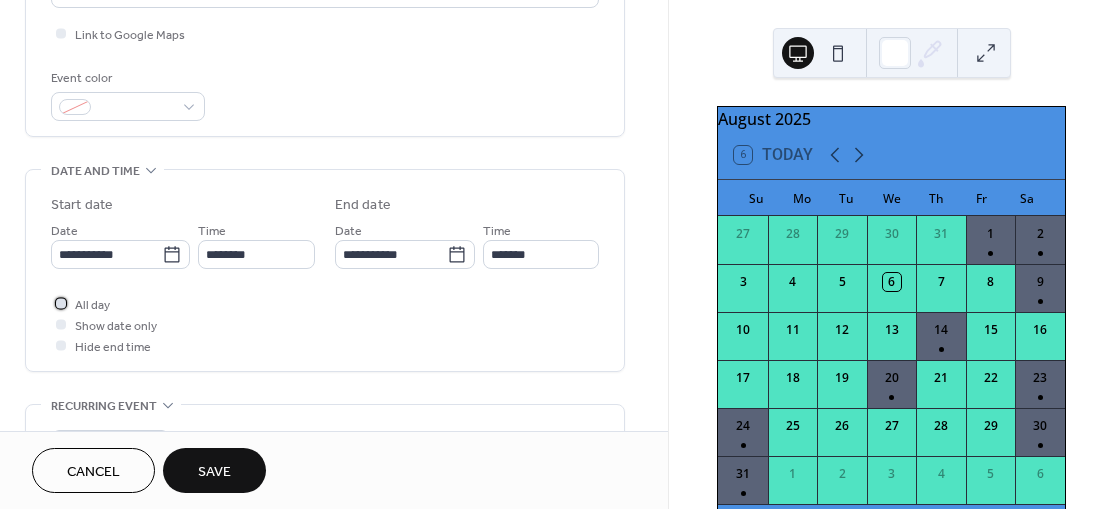 click at bounding box center (61, 303) 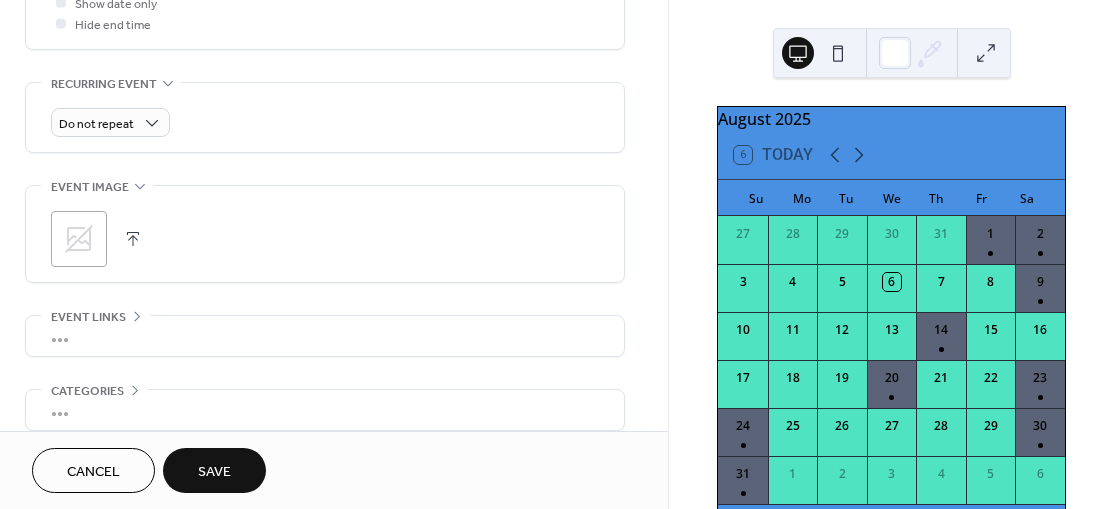 scroll, scrollTop: 764, scrollLeft: 0, axis: vertical 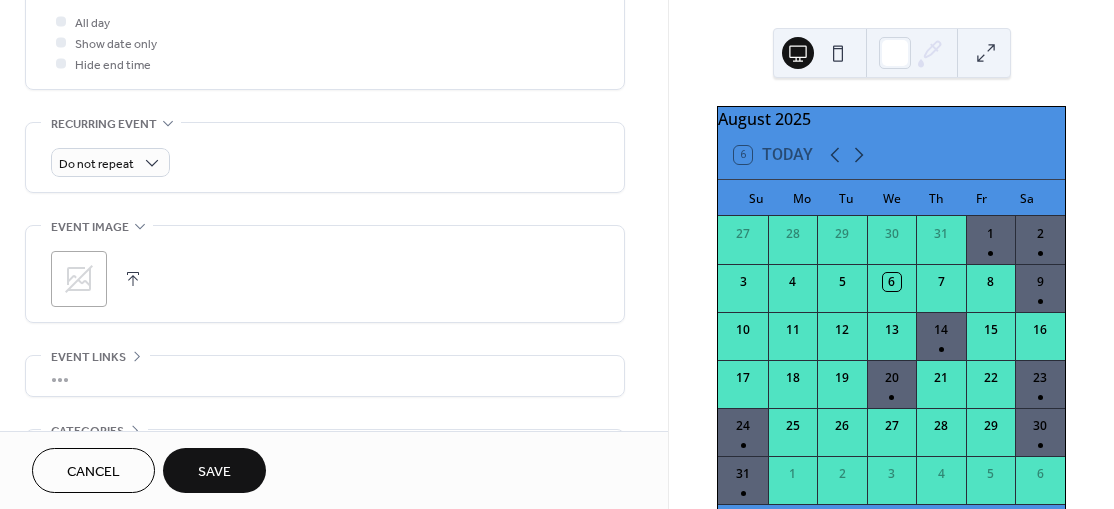 click on "Save" at bounding box center [214, 470] 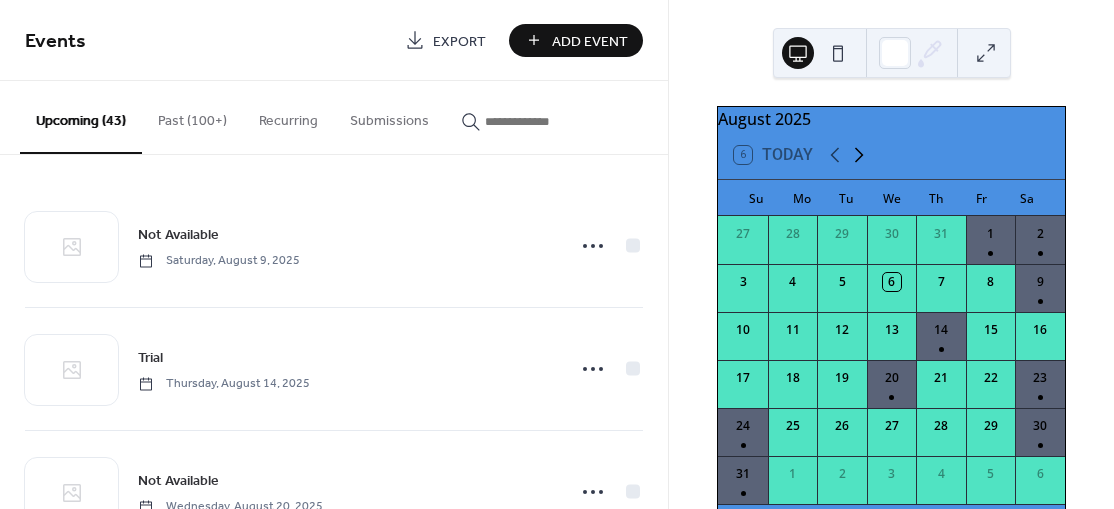 click 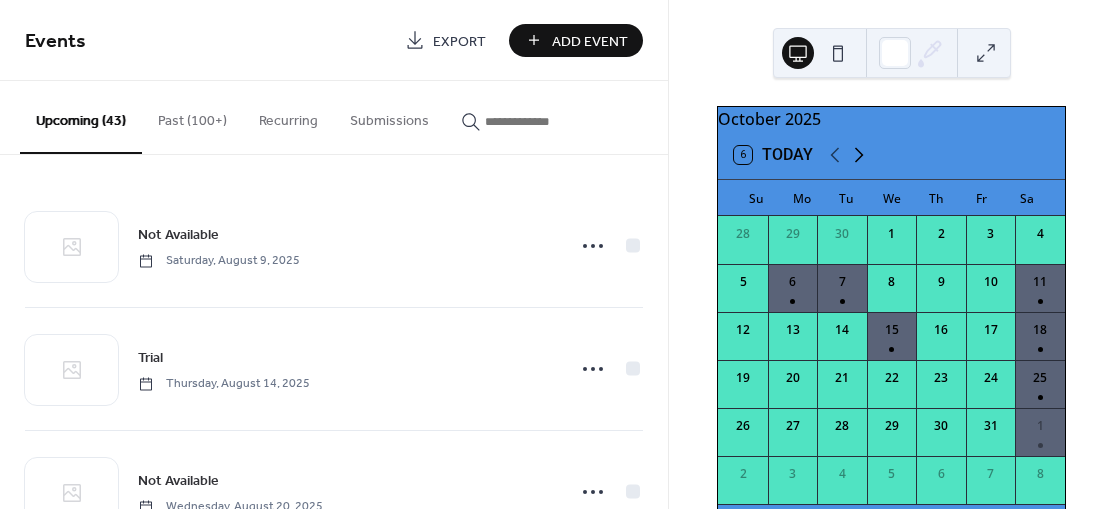 click 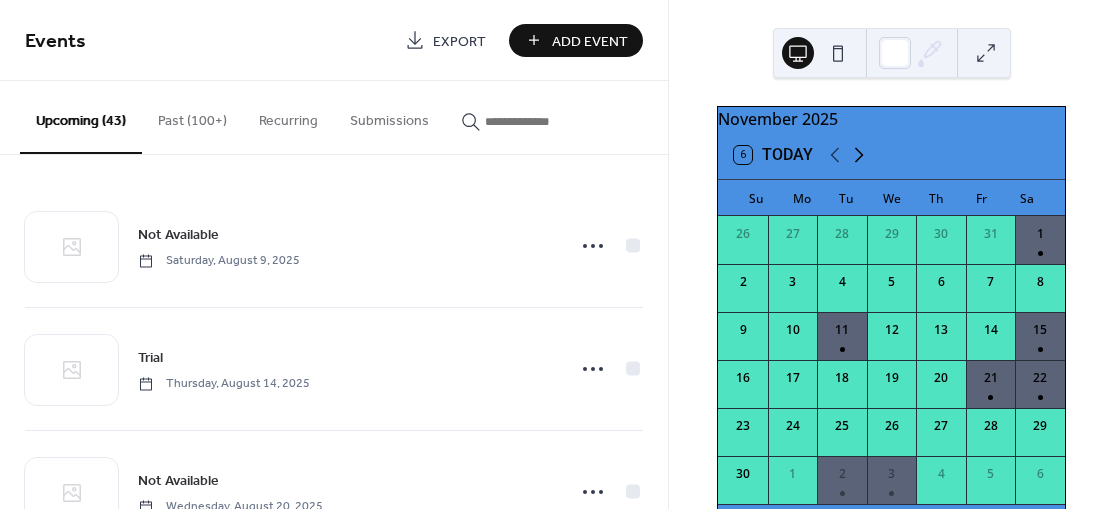 click 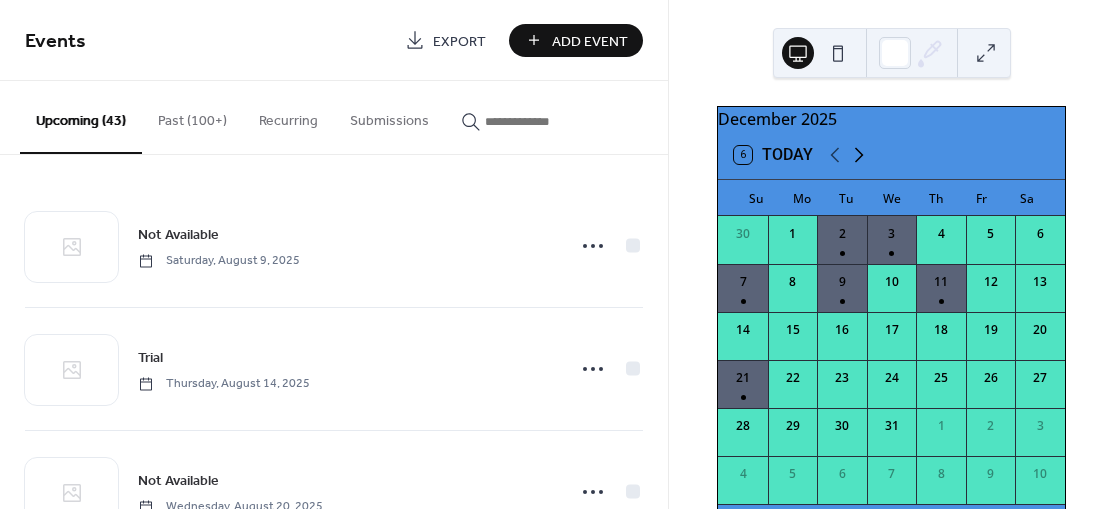 click 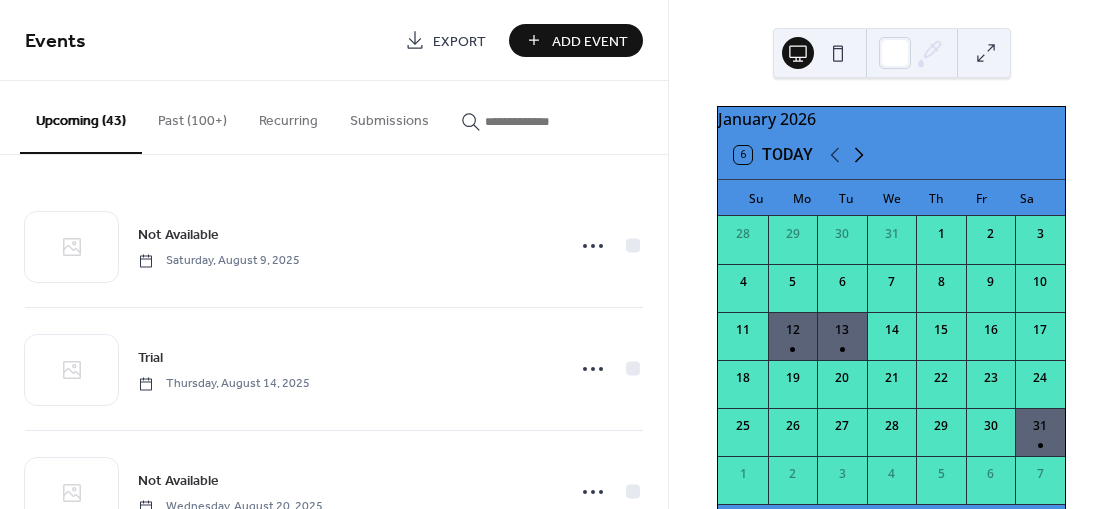 click 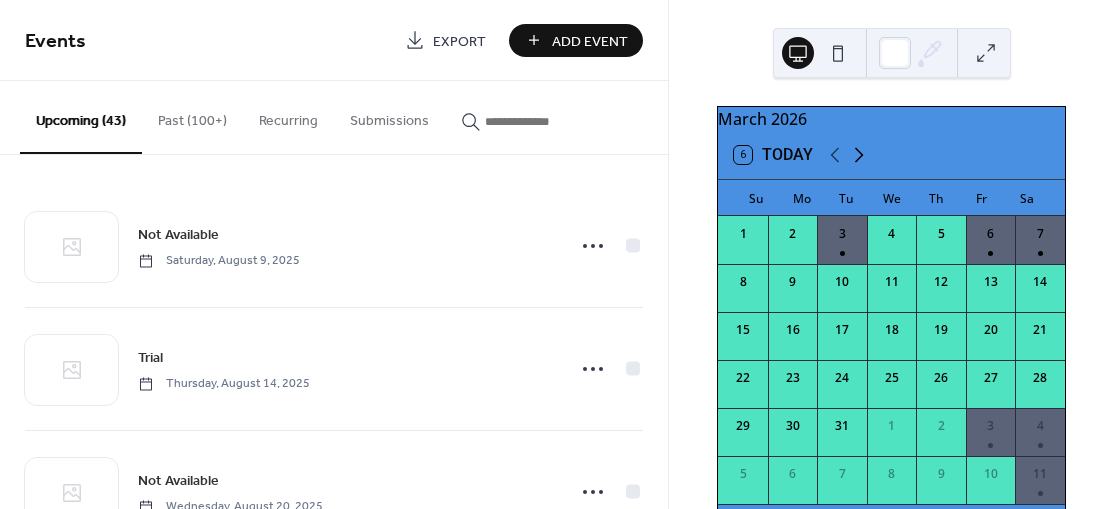 click 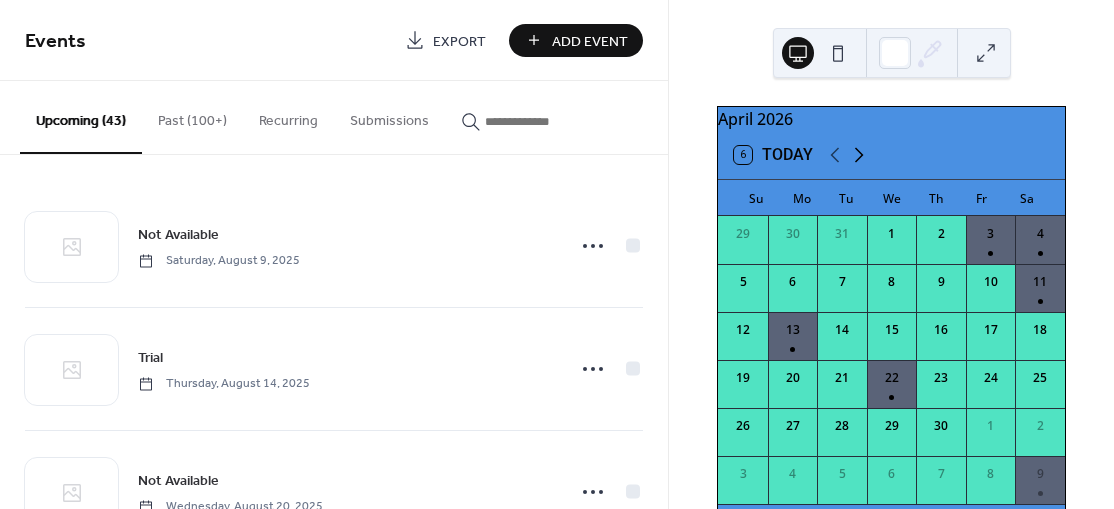 click 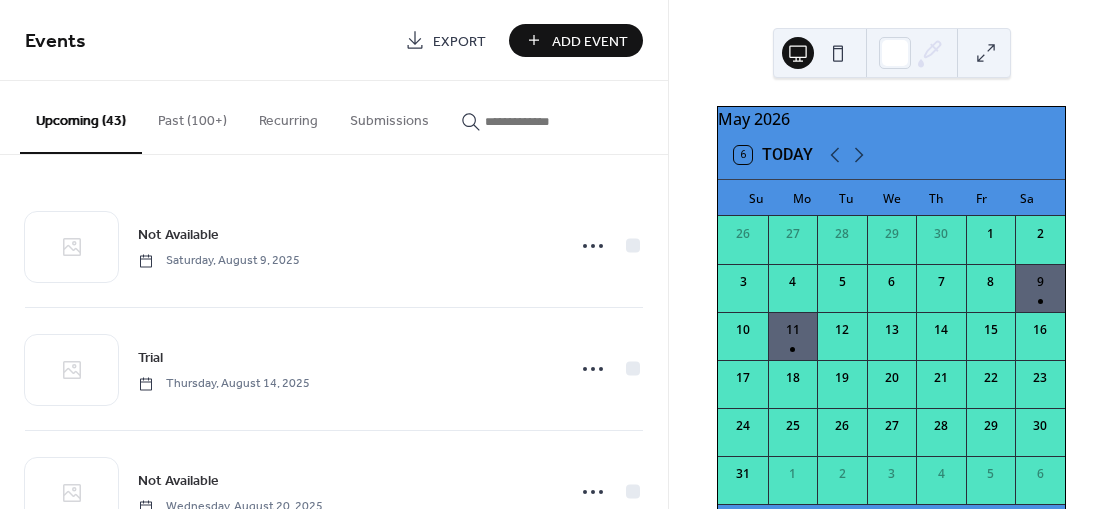 click on "Add Event" at bounding box center [590, 41] 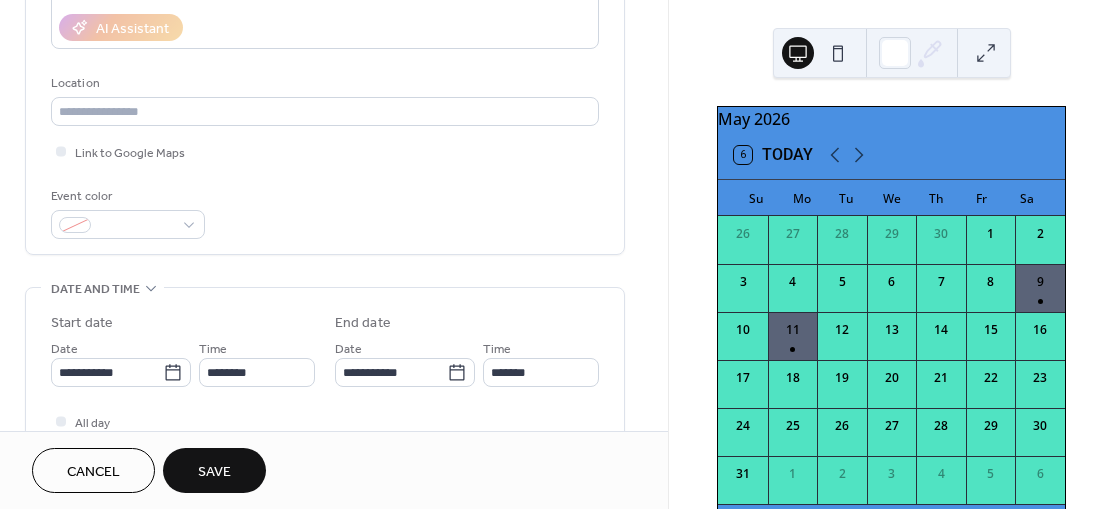 scroll, scrollTop: 370, scrollLeft: 0, axis: vertical 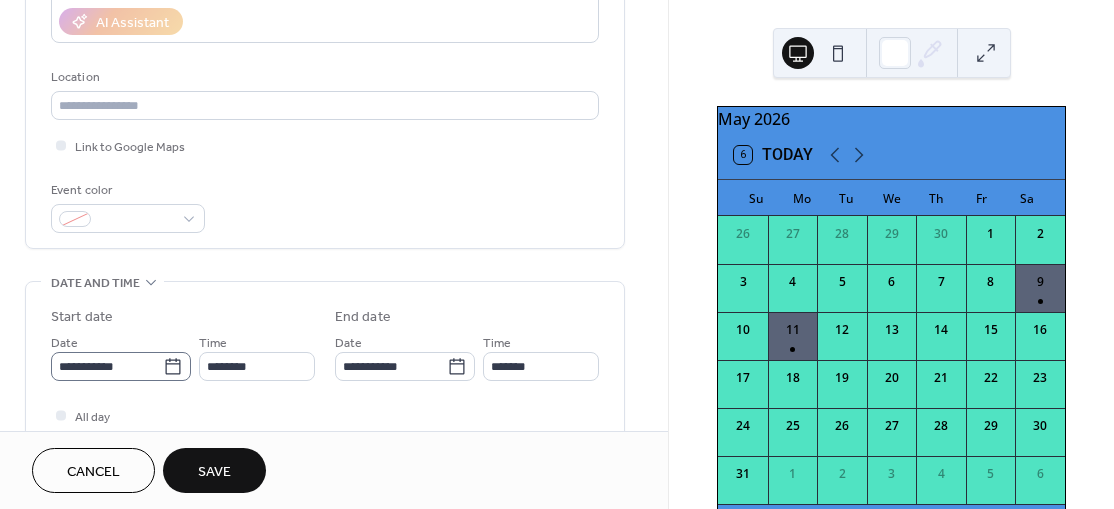 type on "**********" 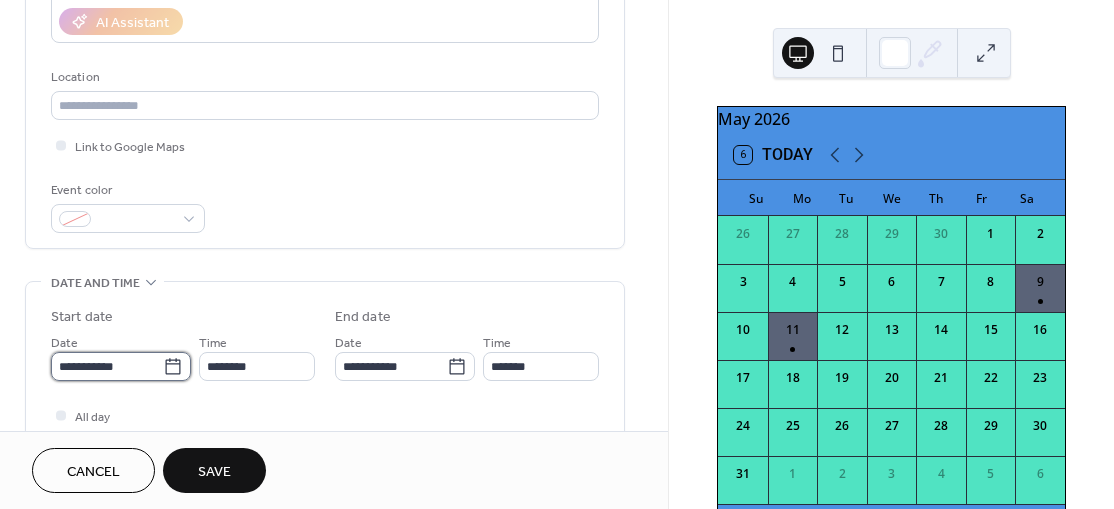 click on "**********" at bounding box center [107, 366] 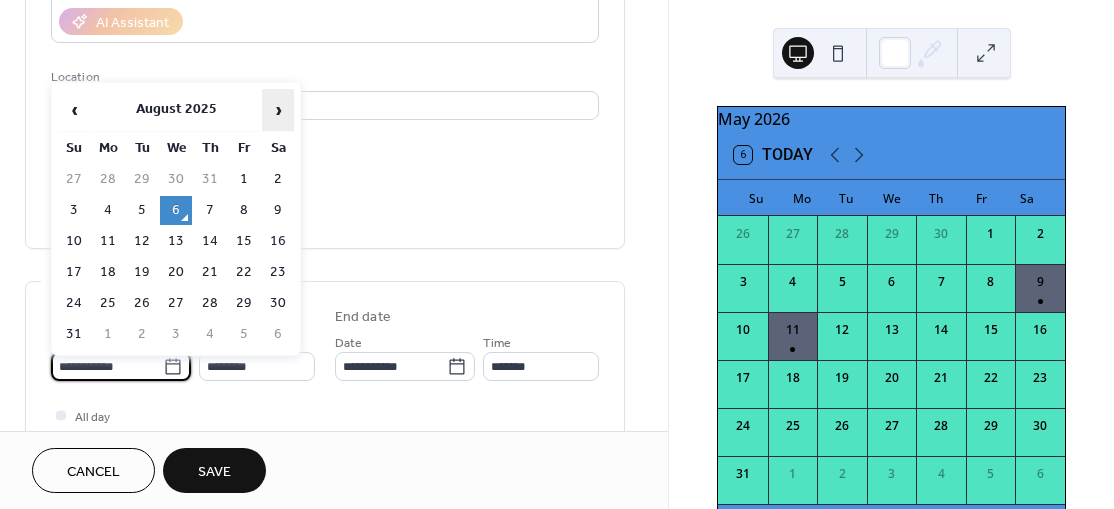 click on "›" at bounding box center (278, 110) 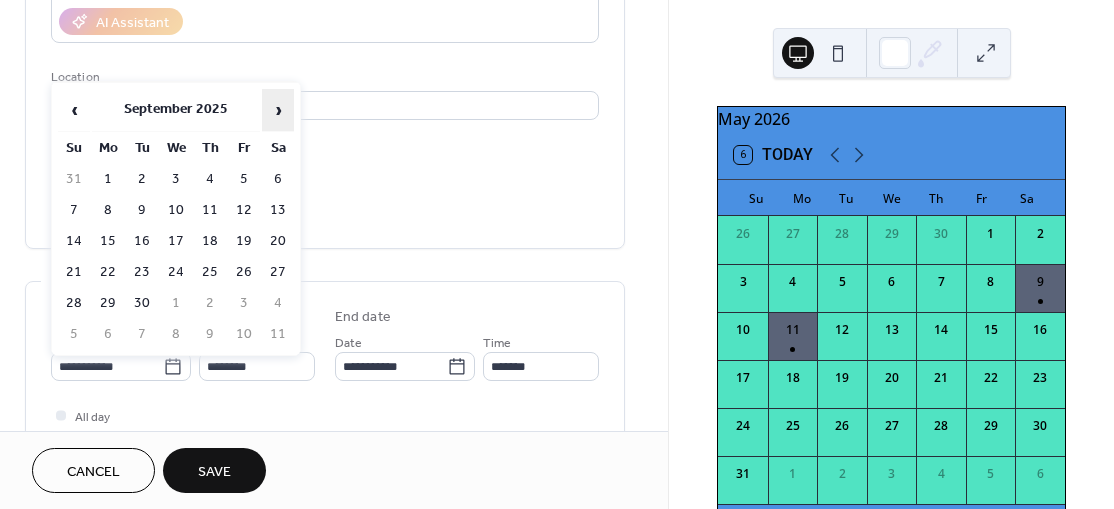 click on "›" at bounding box center [278, 110] 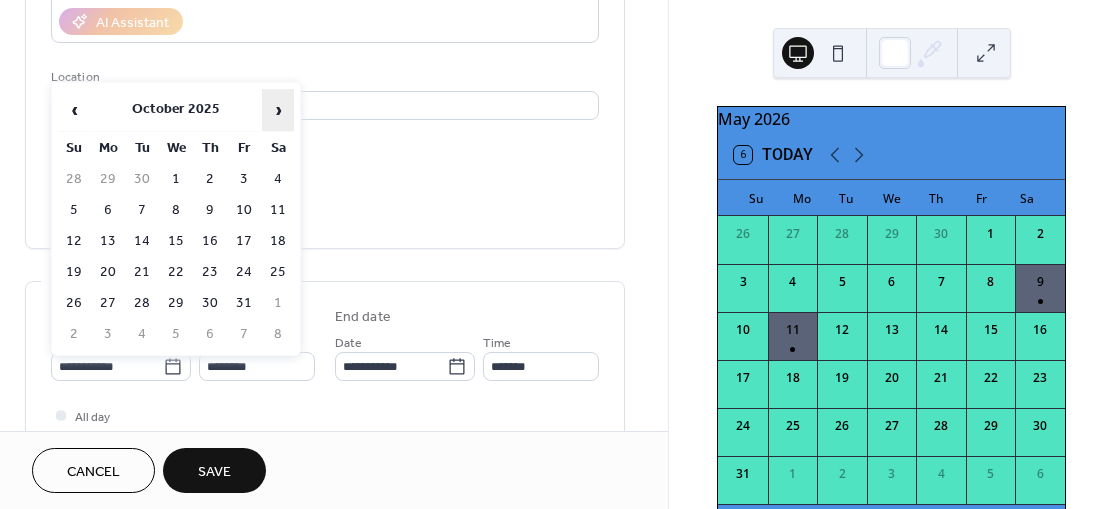 click on "›" at bounding box center [278, 110] 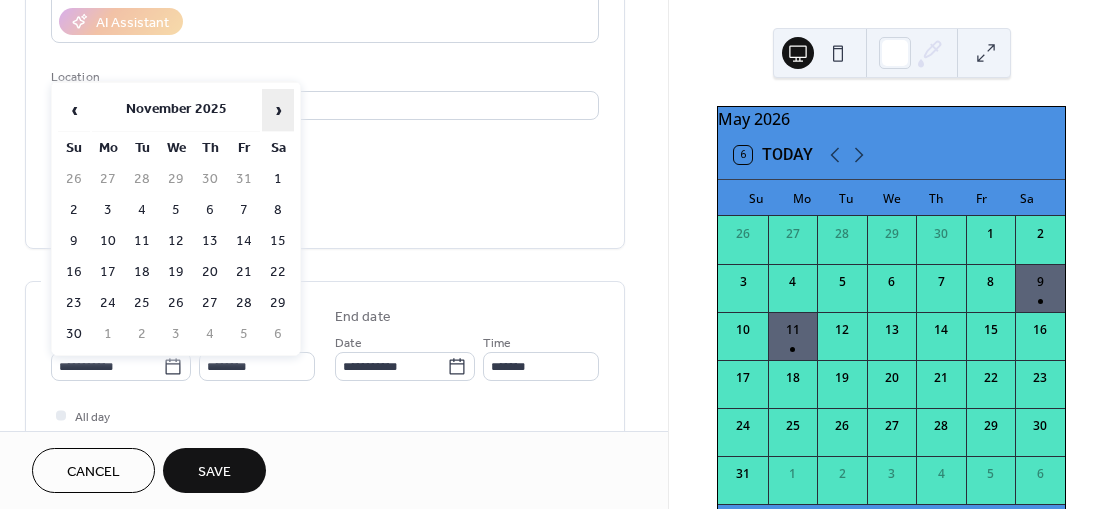 click on "›" at bounding box center (278, 110) 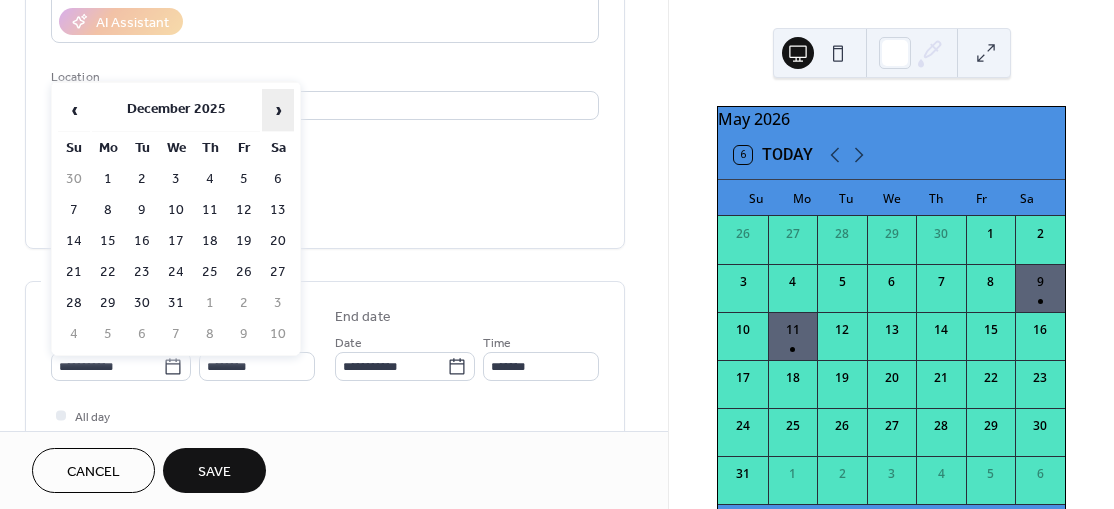 click on "›" at bounding box center (278, 110) 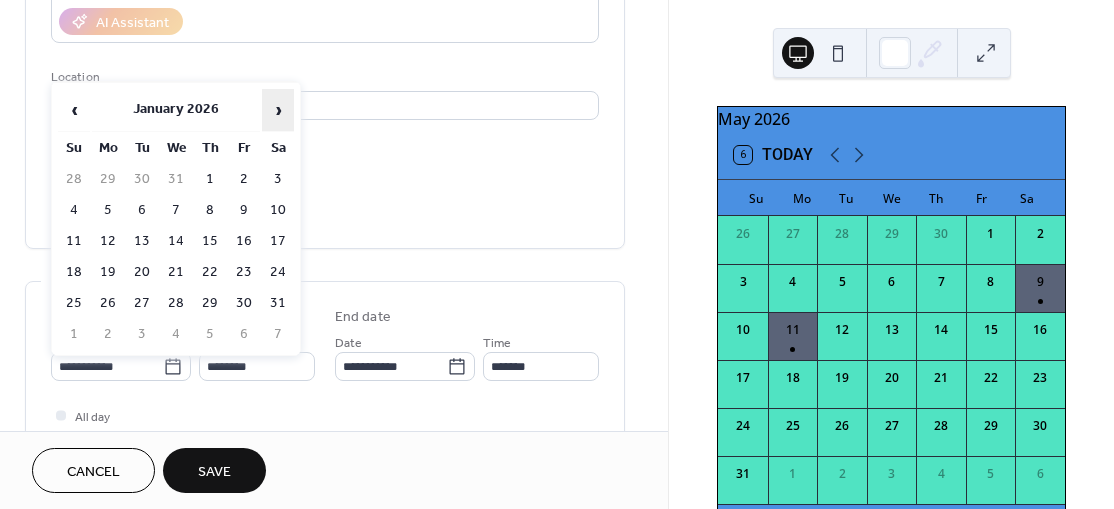 click on "›" at bounding box center [278, 110] 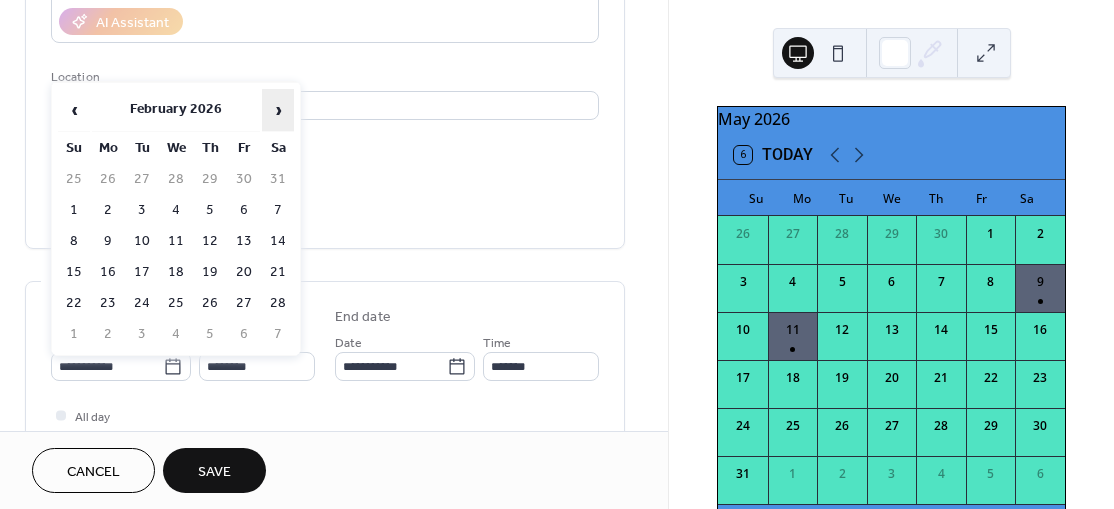 click on "›" at bounding box center [278, 110] 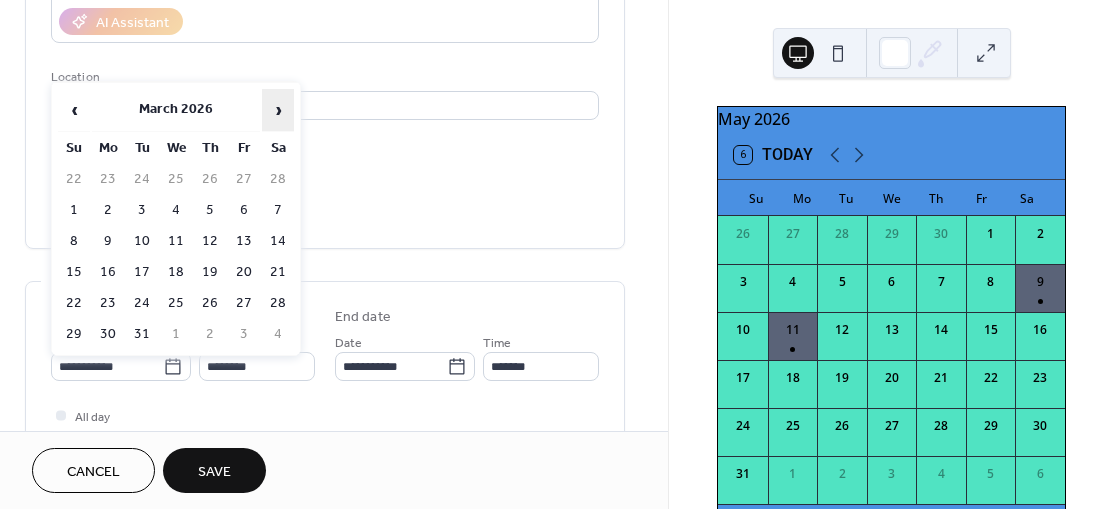 click on "›" at bounding box center [278, 110] 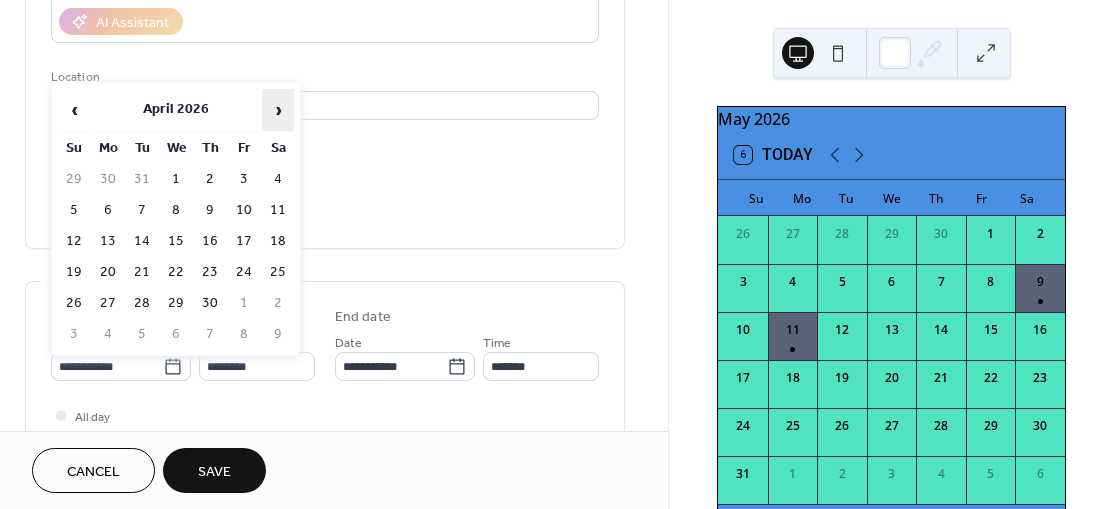 click on "›" at bounding box center [278, 110] 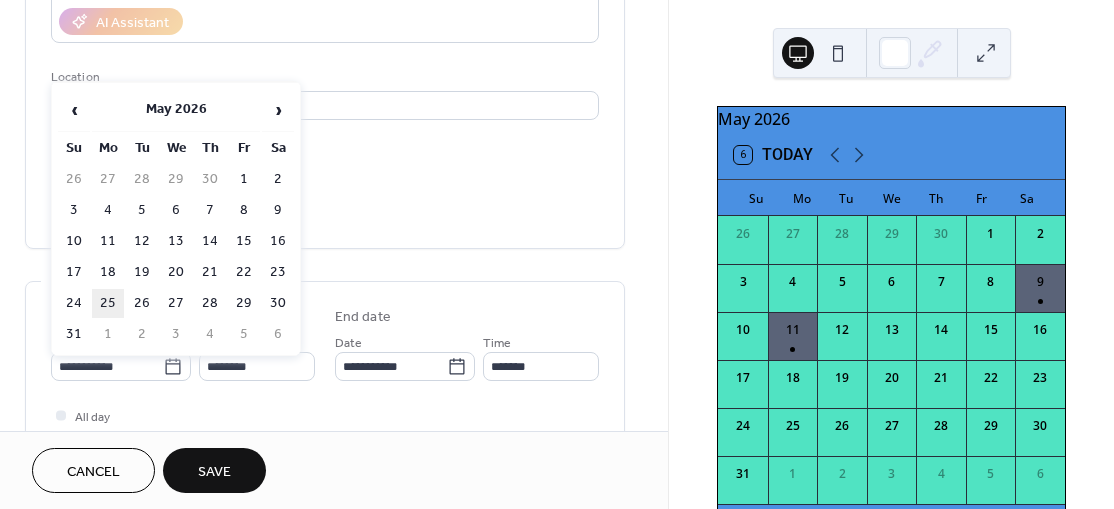 click on "25" at bounding box center (108, 303) 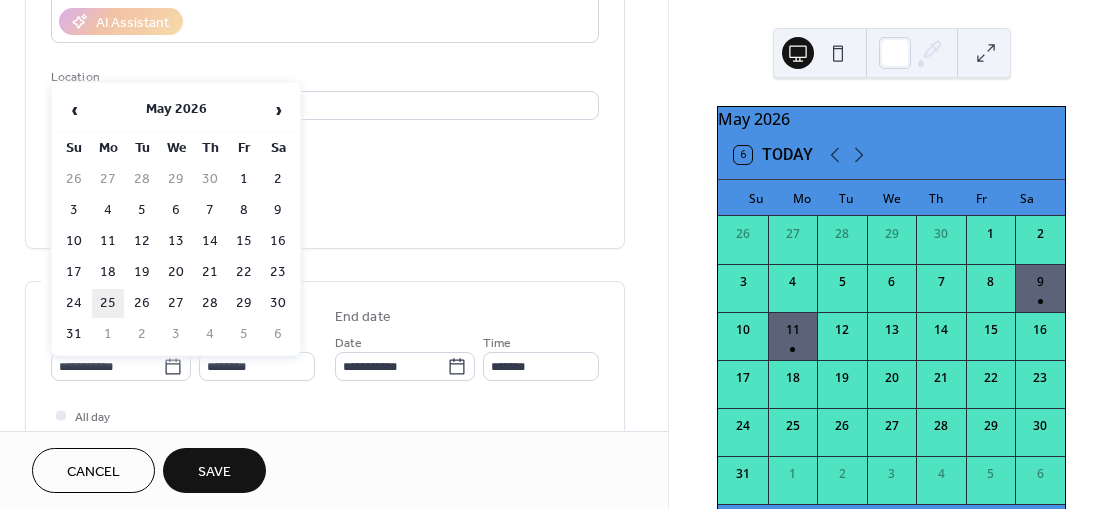 type on "**********" 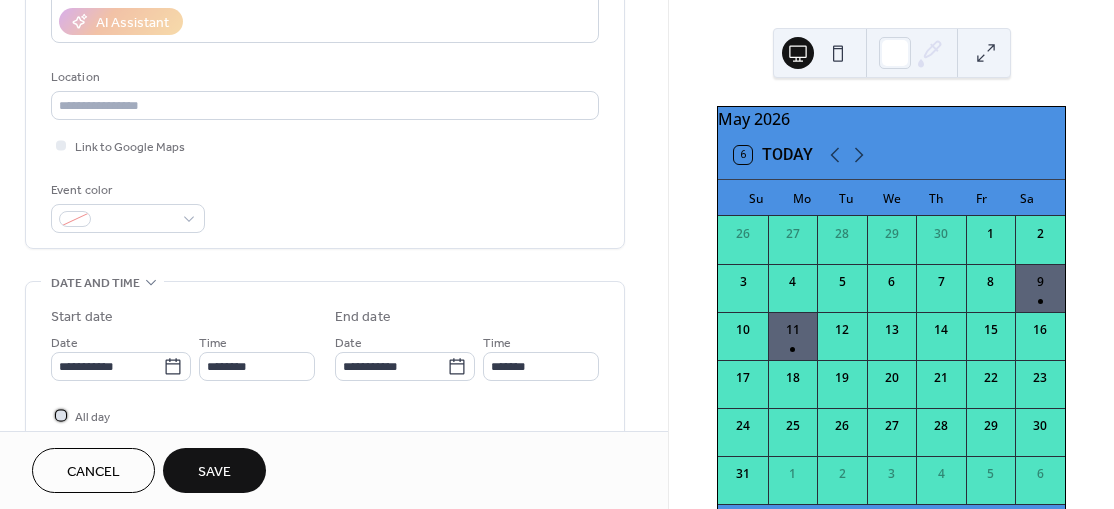 click at bounding box center [61, 415] 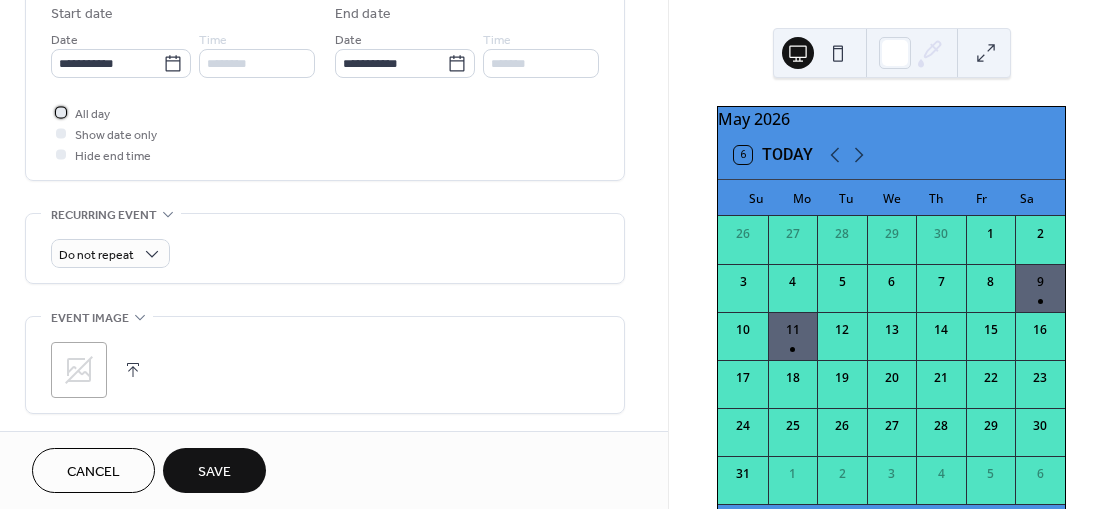 scroll, scrollTop: 672, scrollLeft: 0, axis: vertical 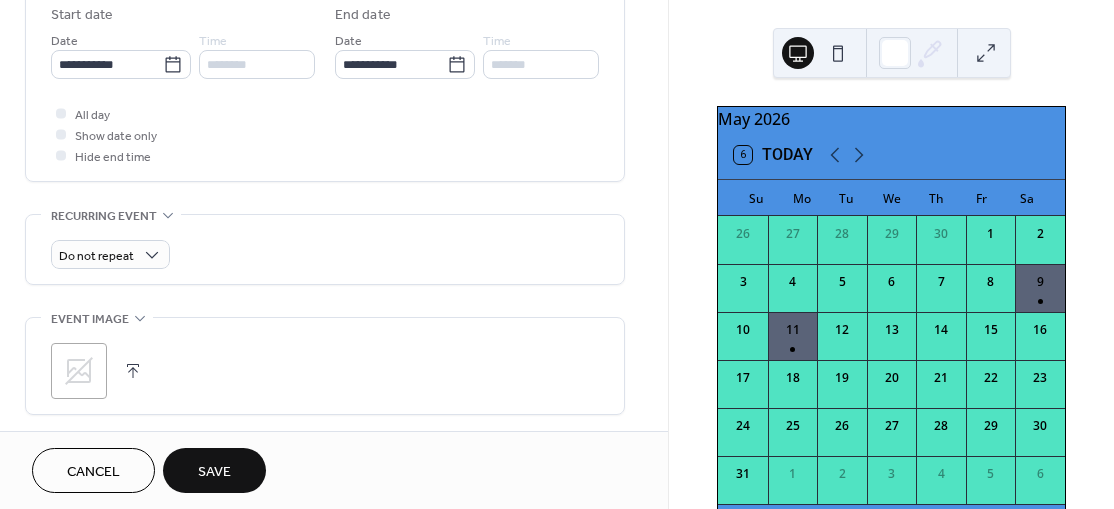 click on "Save" at bounding box center [214, 472] 